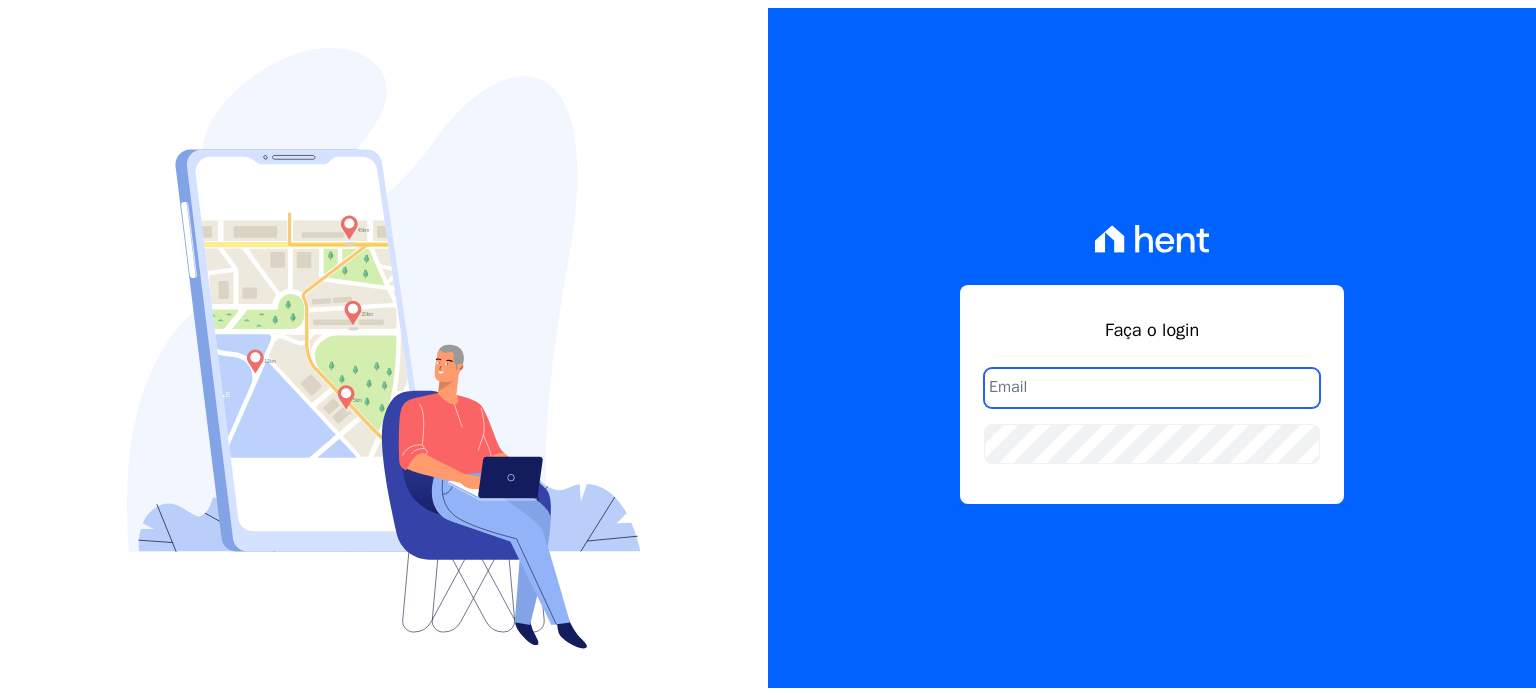 scroll, scrollTop: 0, scrollLeft: 0, axis: both 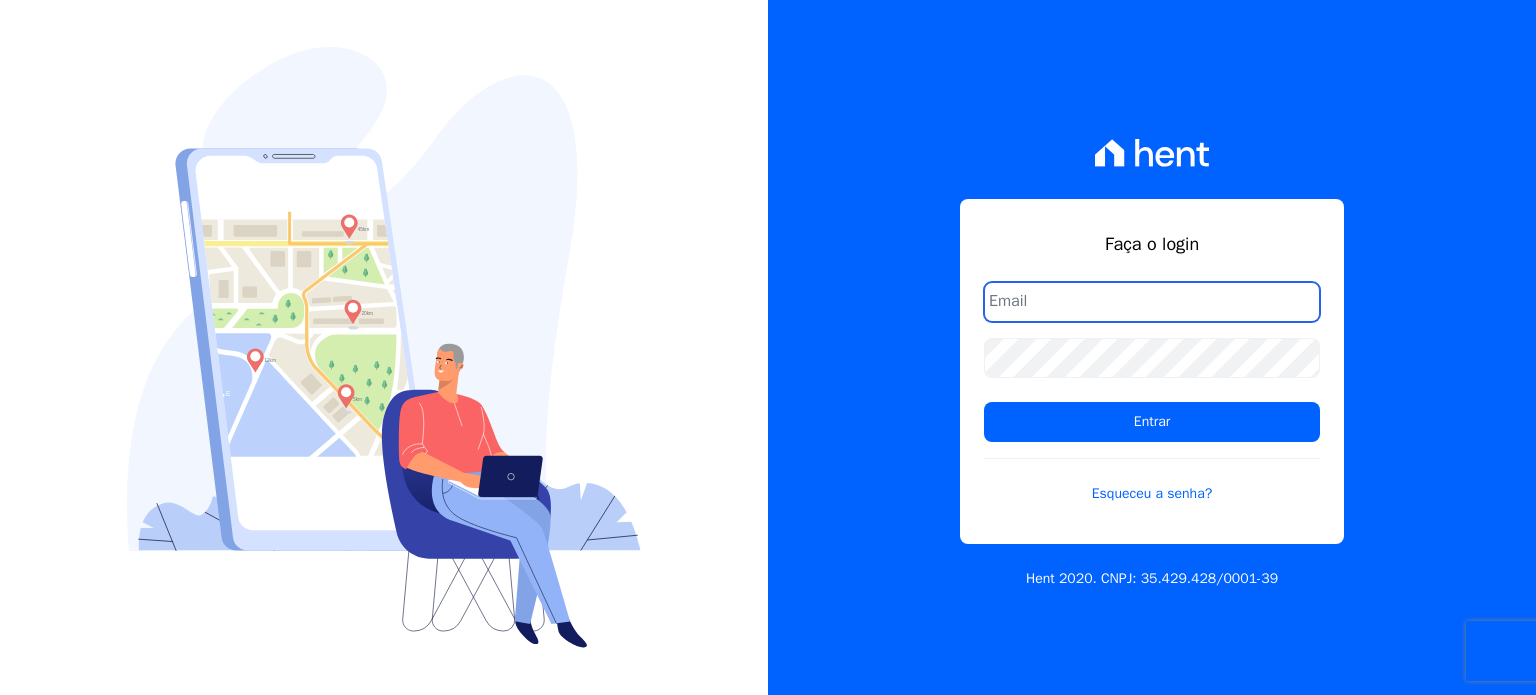 click at bounding box center [1152, 302] 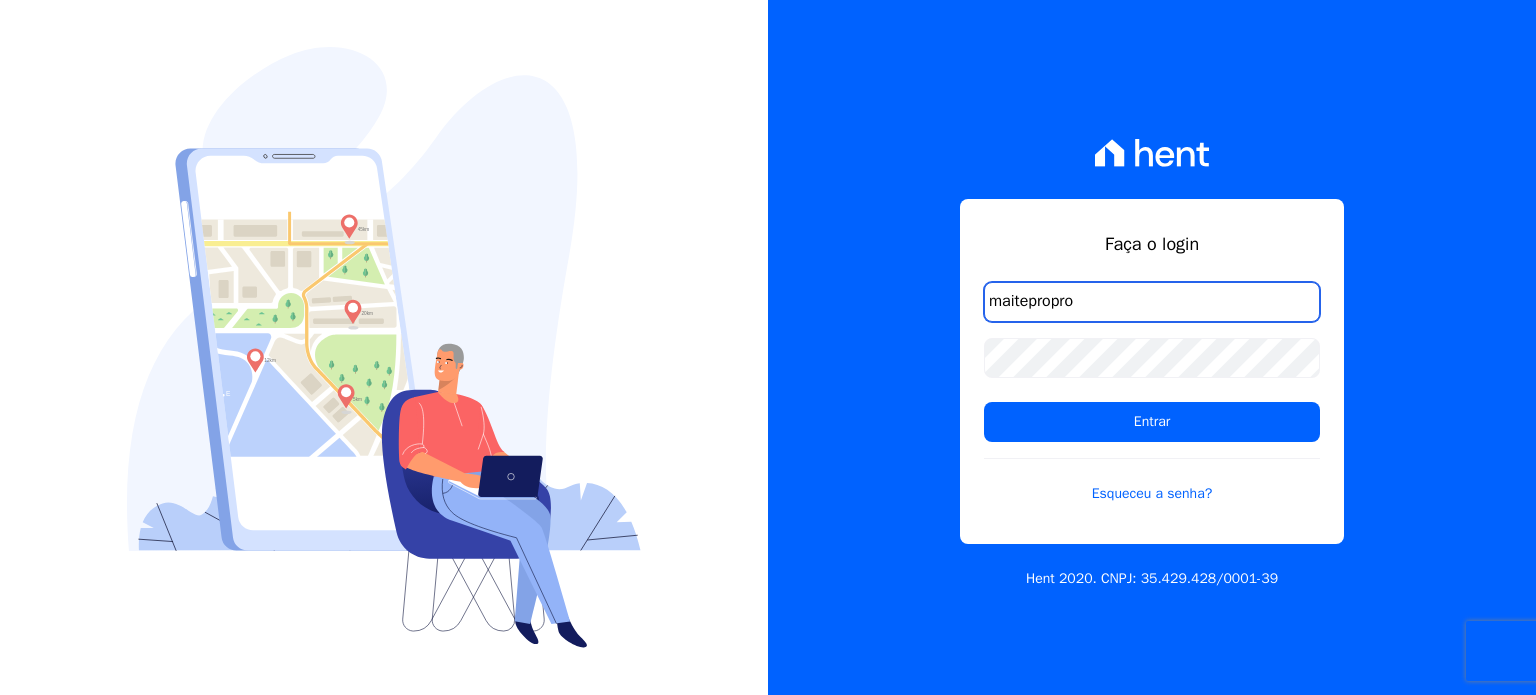 type on "maitepropro@[EXAMPLE.COM]" 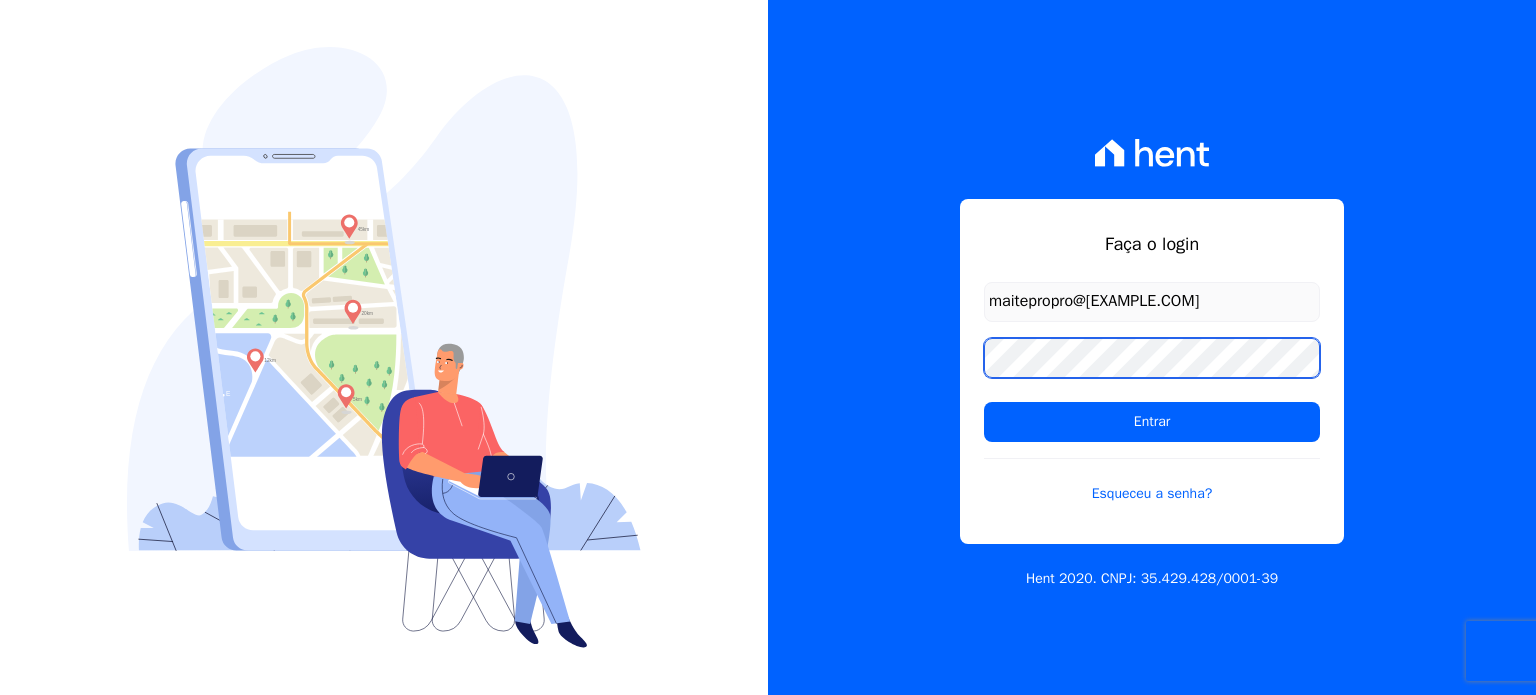 click on "Entrar" at bounding box center (1152, 422) 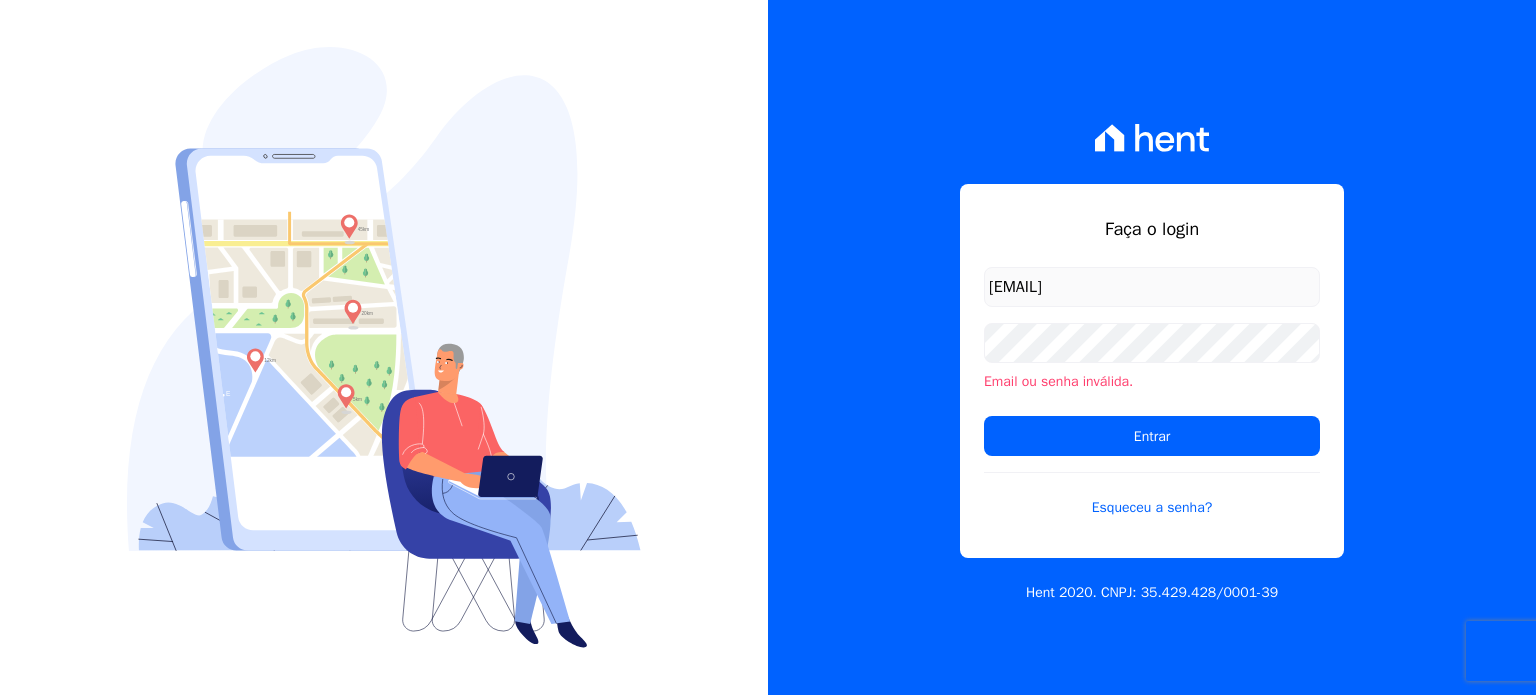 scroll, scrollTop: 0, scrollLeft: 0, axis: both 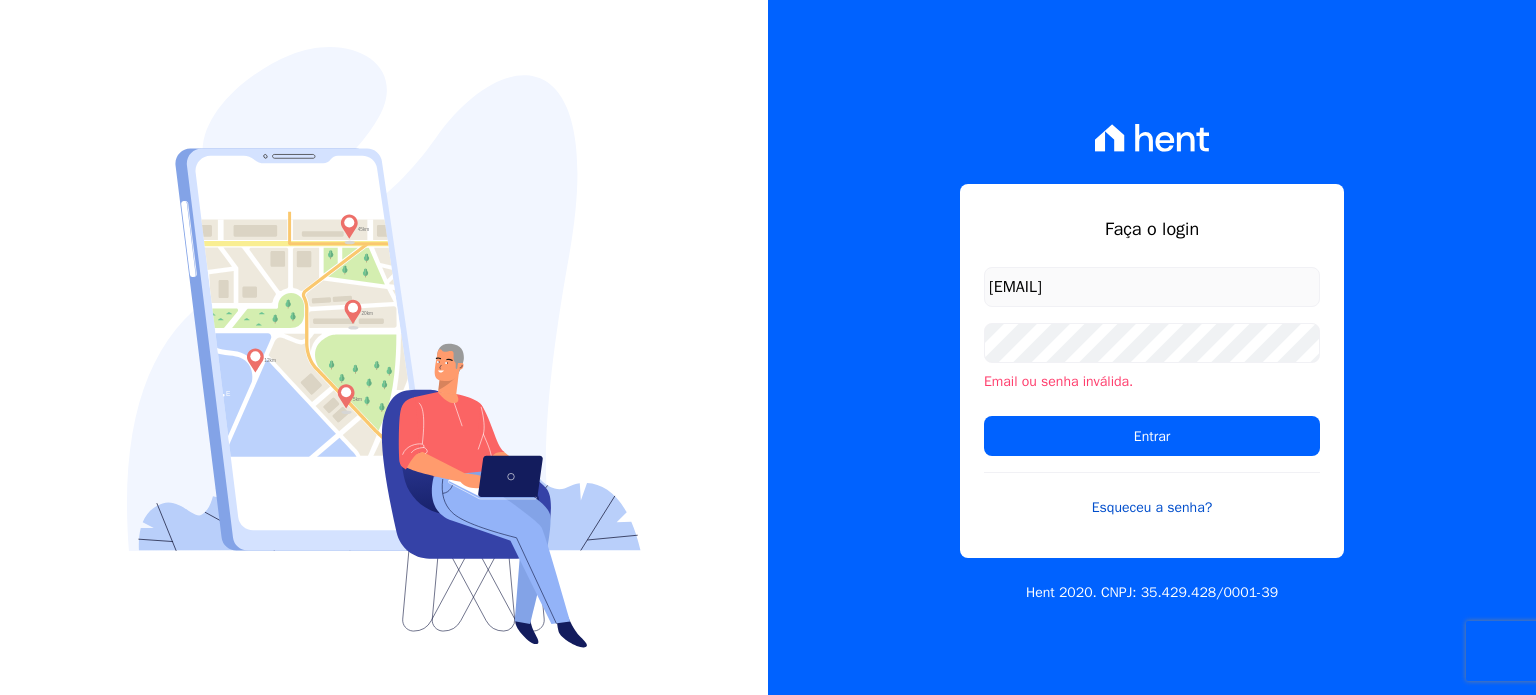 click on "Esqueceu a senha?" at bounding box center (1152, 495) 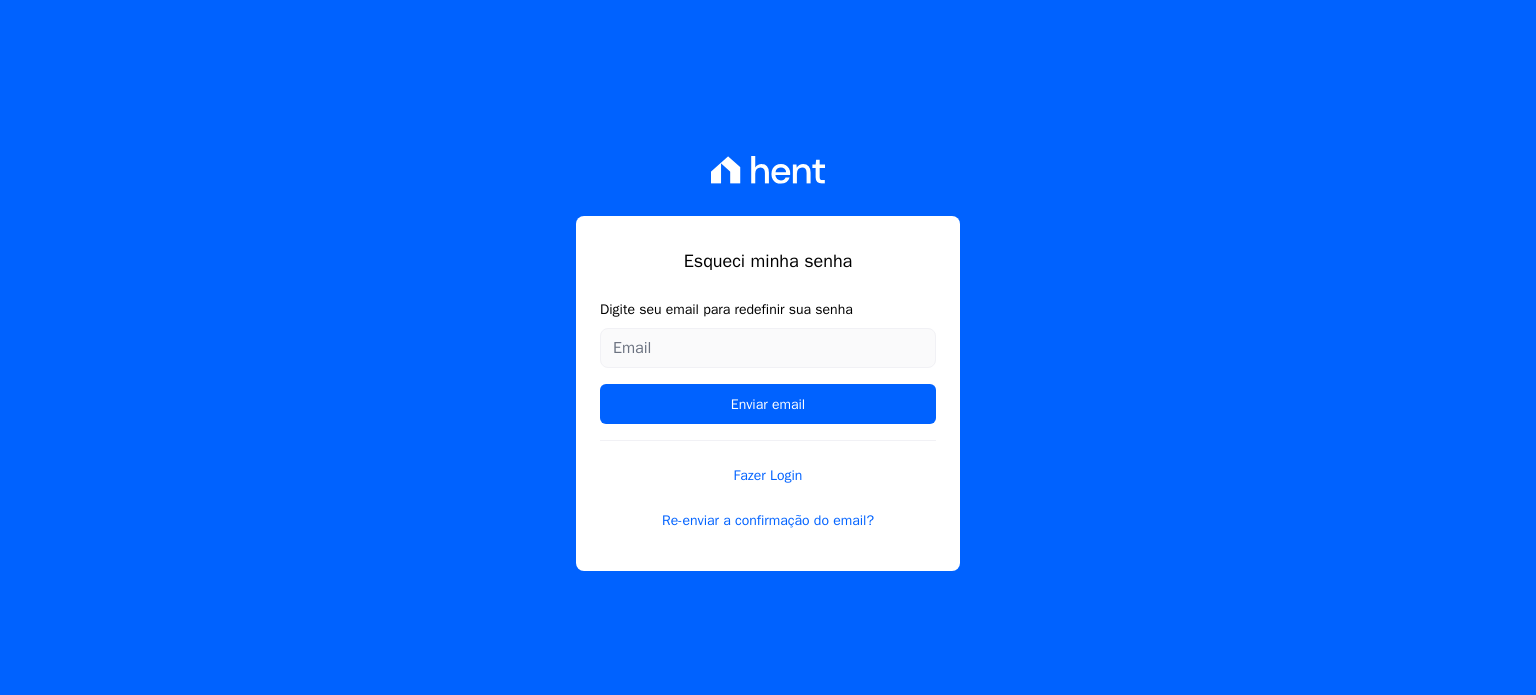 scroll, scrollTop: 0, scrollLeft: 0, axis: both 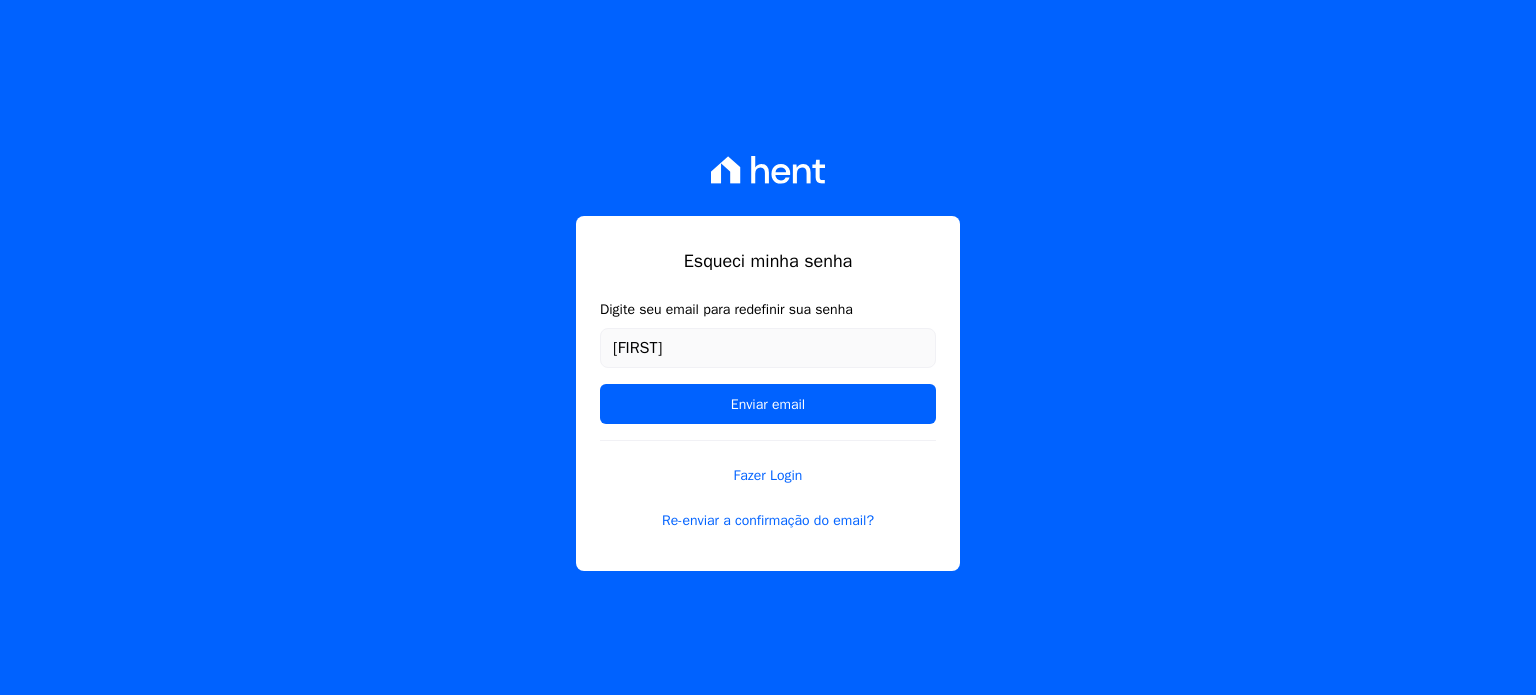 type on "maitepropro@[EXAMPLE.COM]" 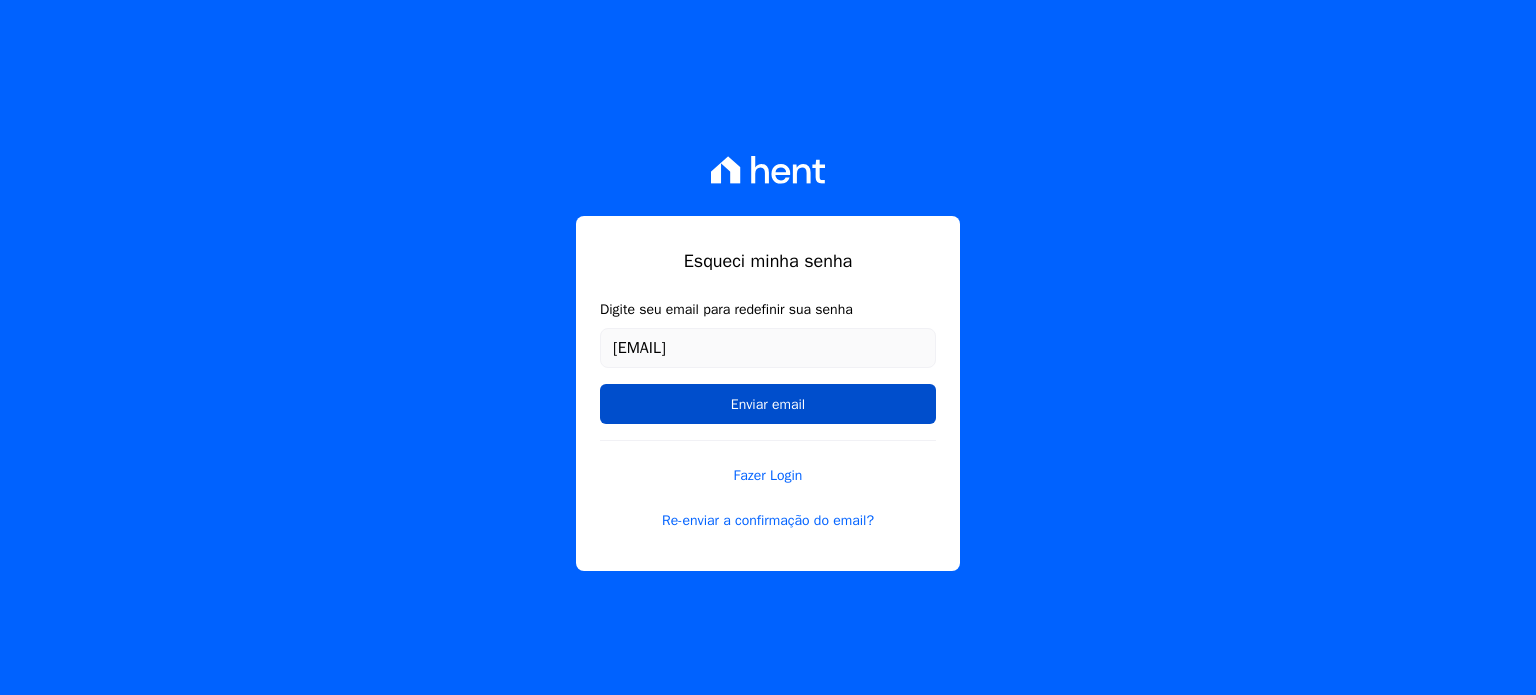 click on "Enviar email" at bounding box center [768, 404] 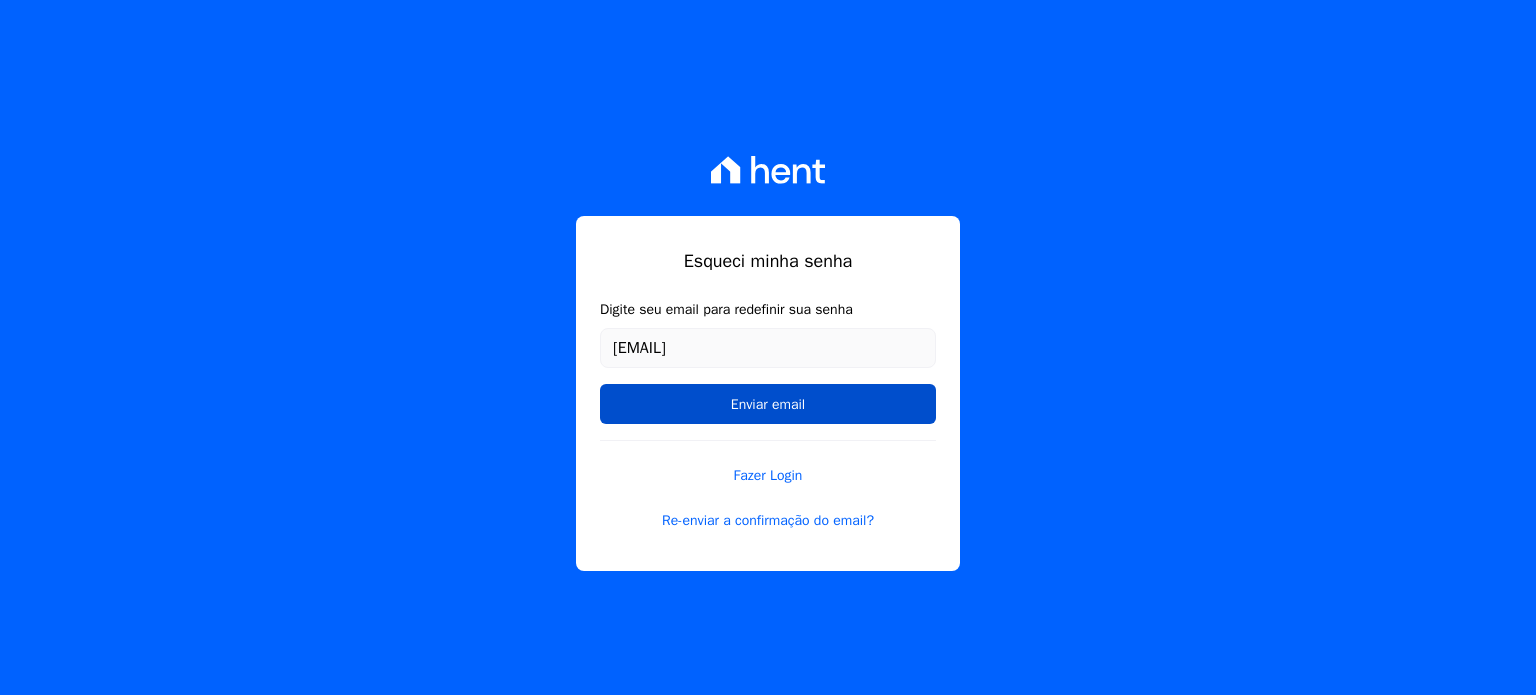 click on "Enviar email" at bounding box center (768, 404) 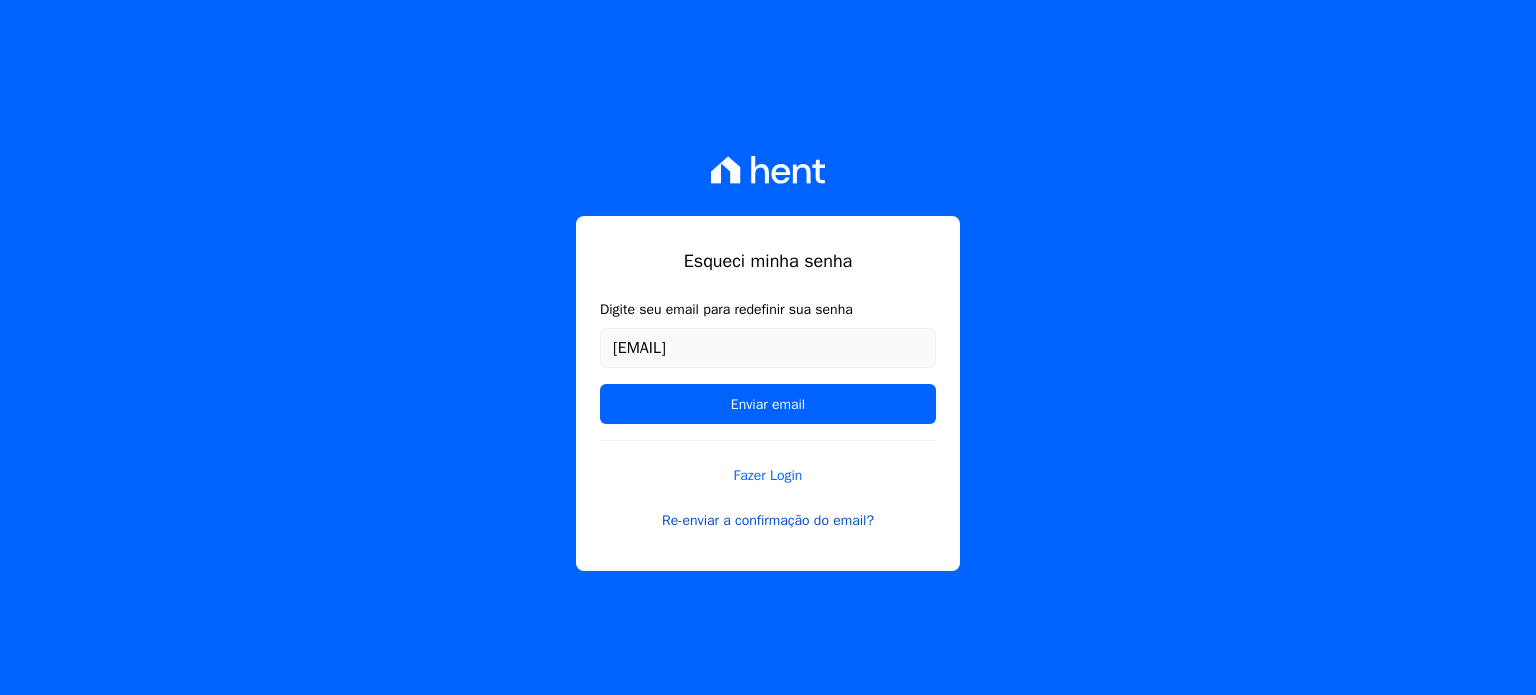 click on "Re-enviar a confirmação do email?" at bounding box center (768, 520) 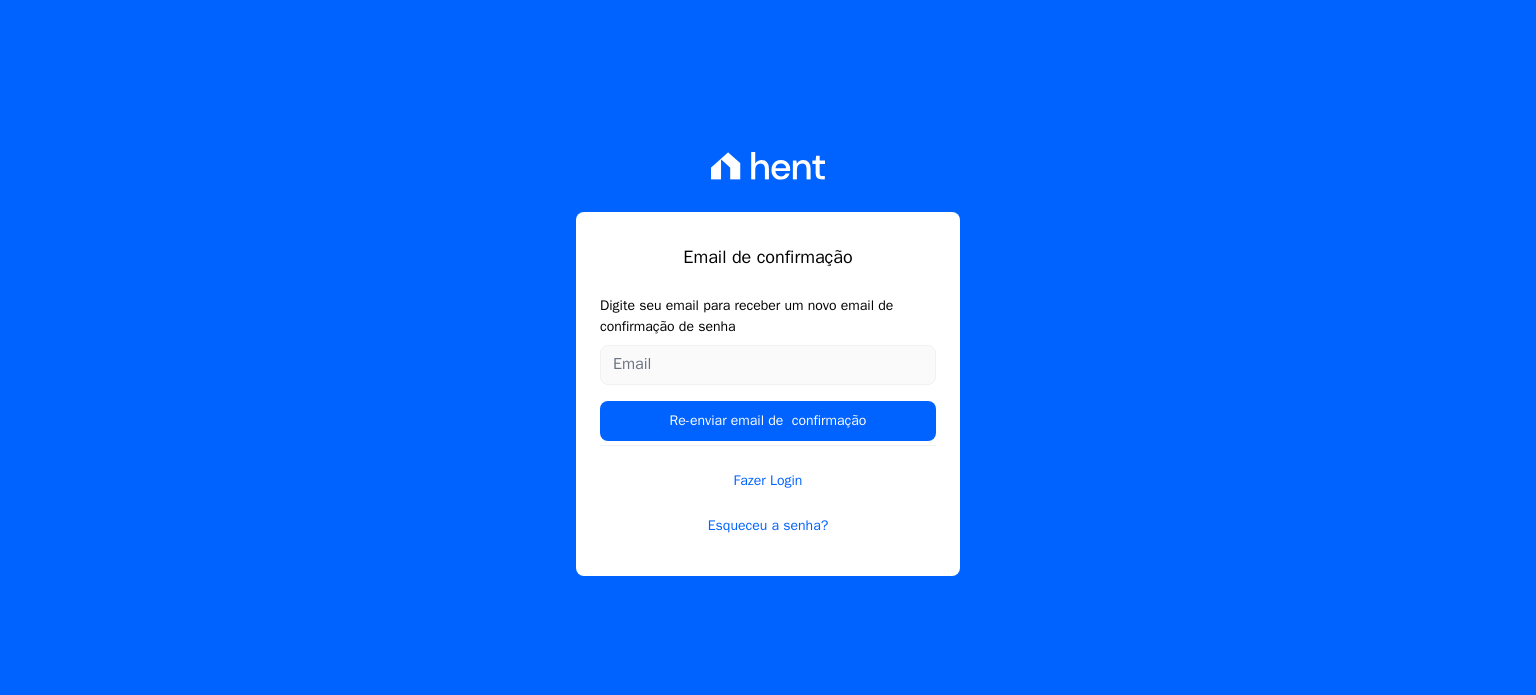 scroll, scrollTop: 0, scrollLeft: 0, axis: both 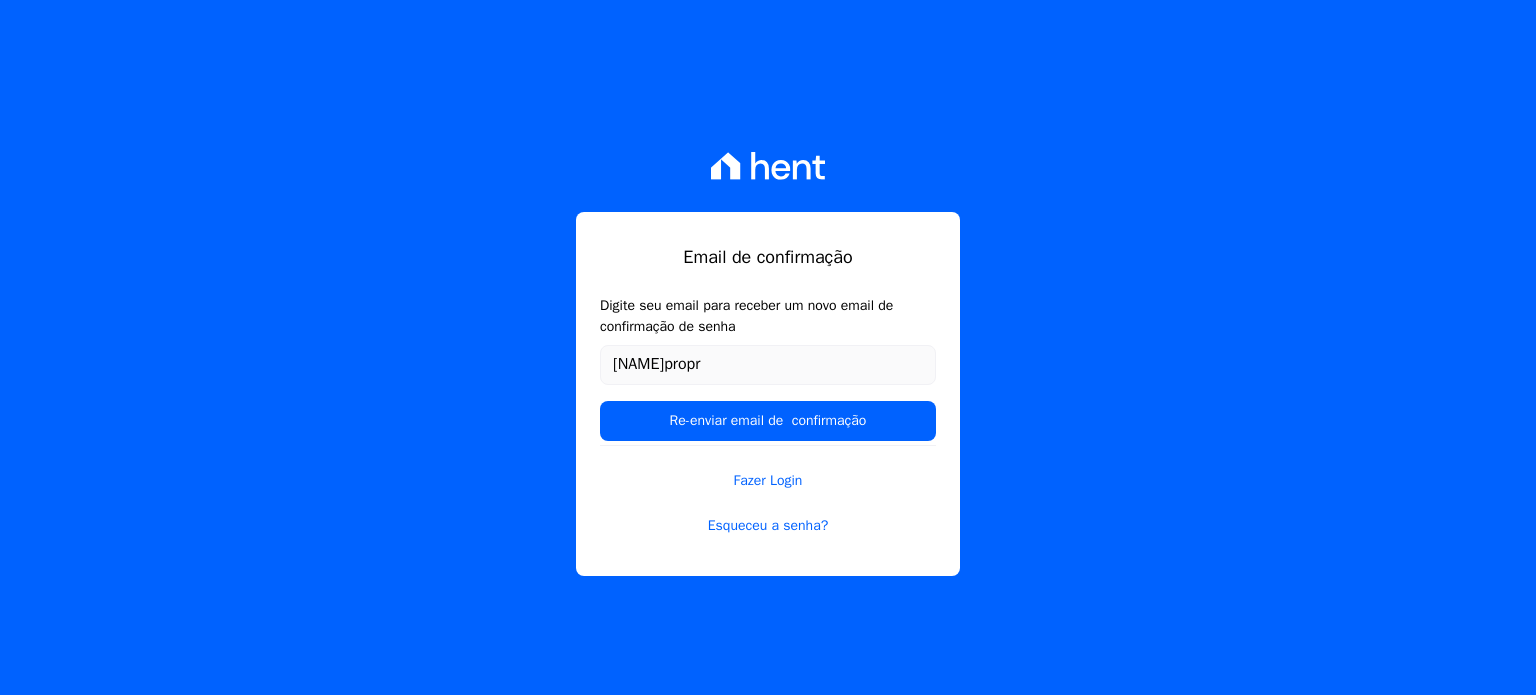 type on "maitepropro@[EXAMPLE.COM]" 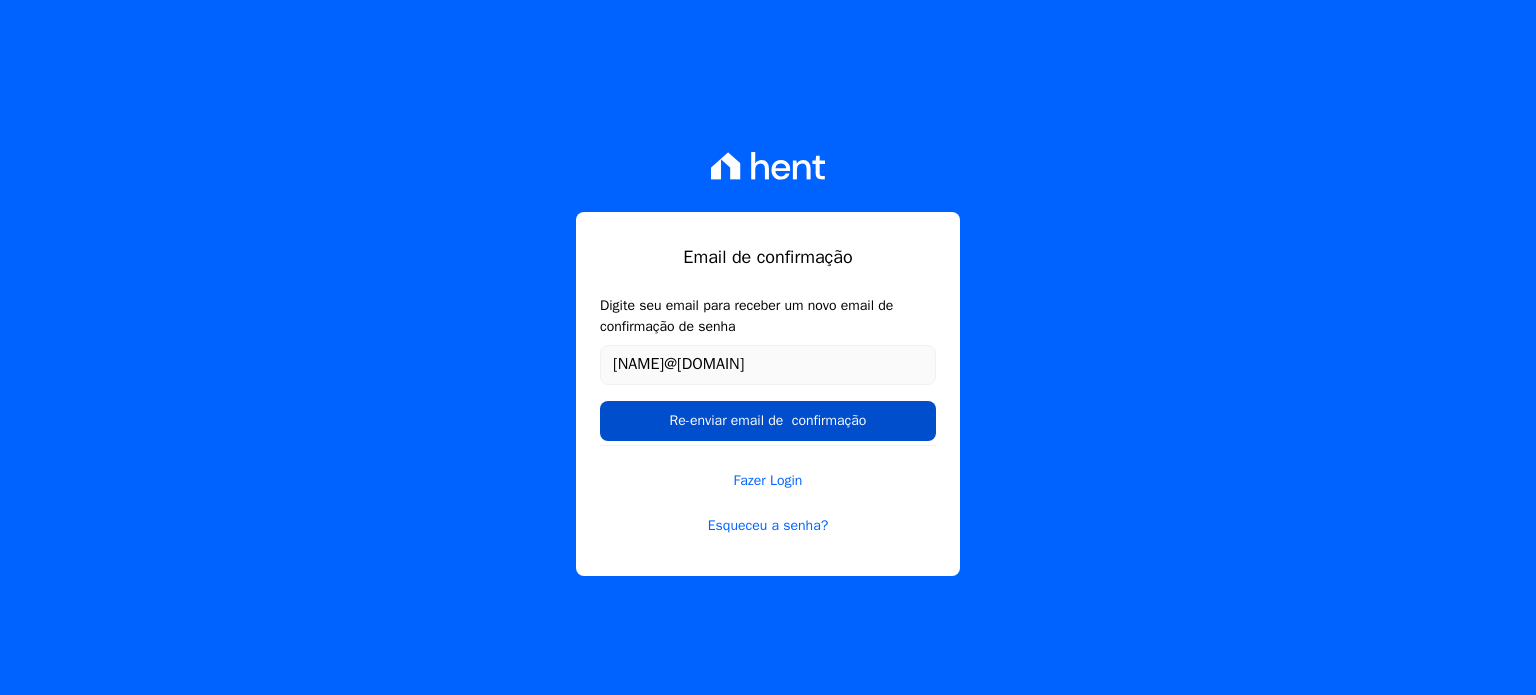 click on "Re-enviar email de  confirmação" at bounding box center (768, 421) 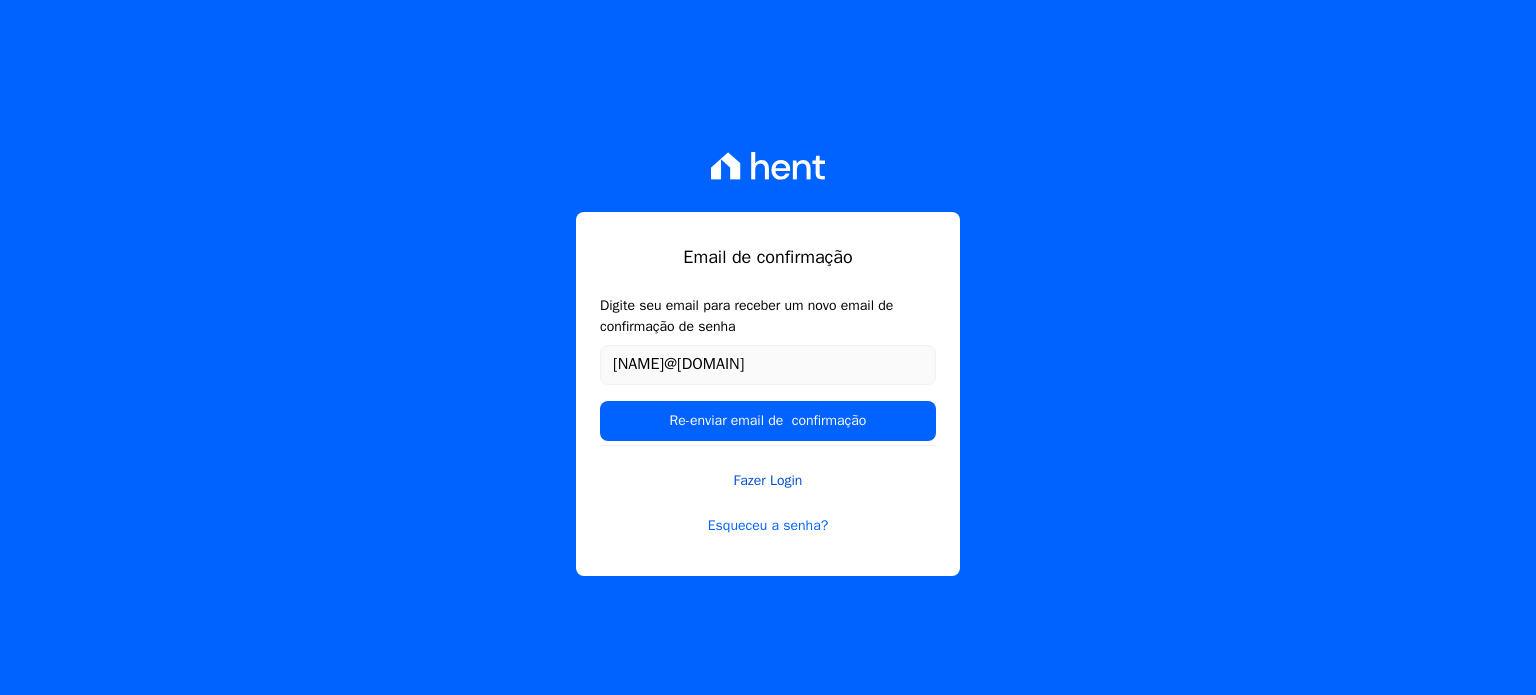 click on "Fazer Login" at bounding box center [768, 468] 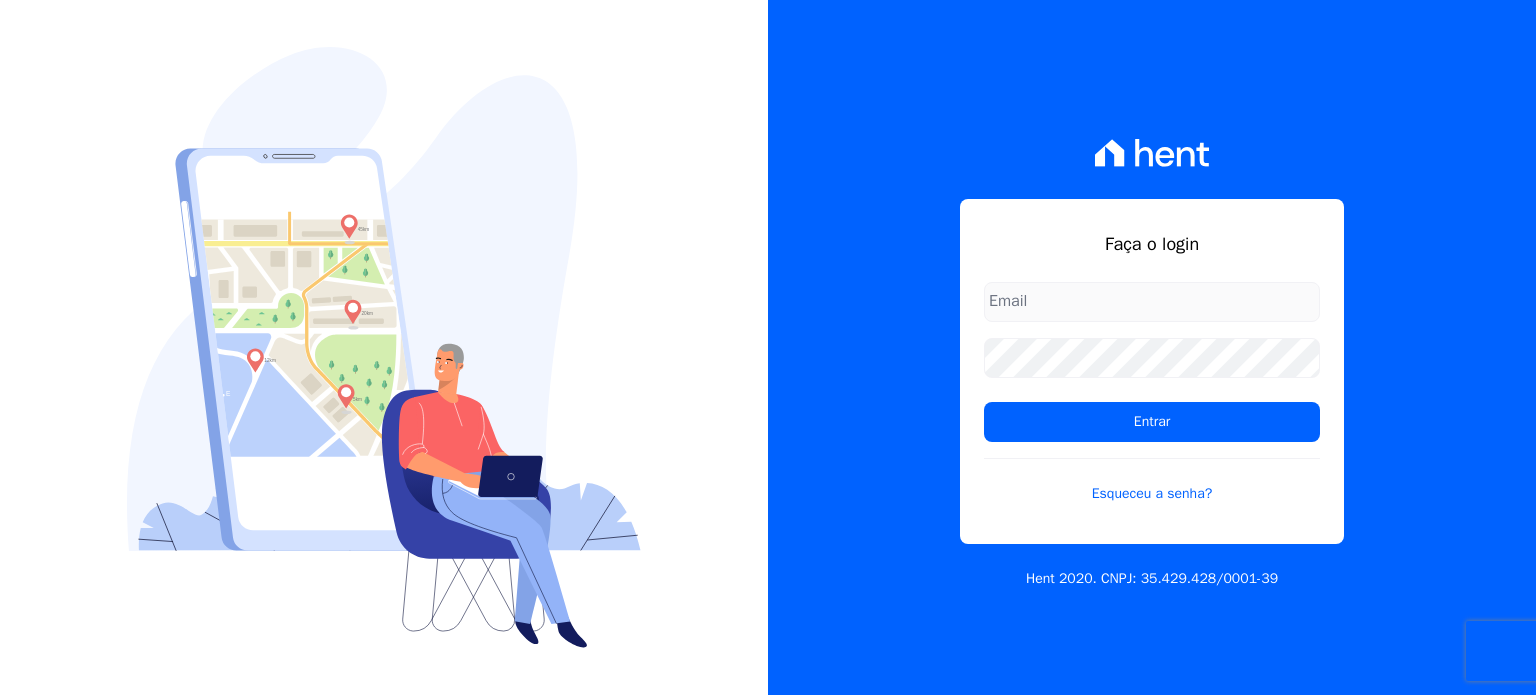click at bounding box center (1152, 302) 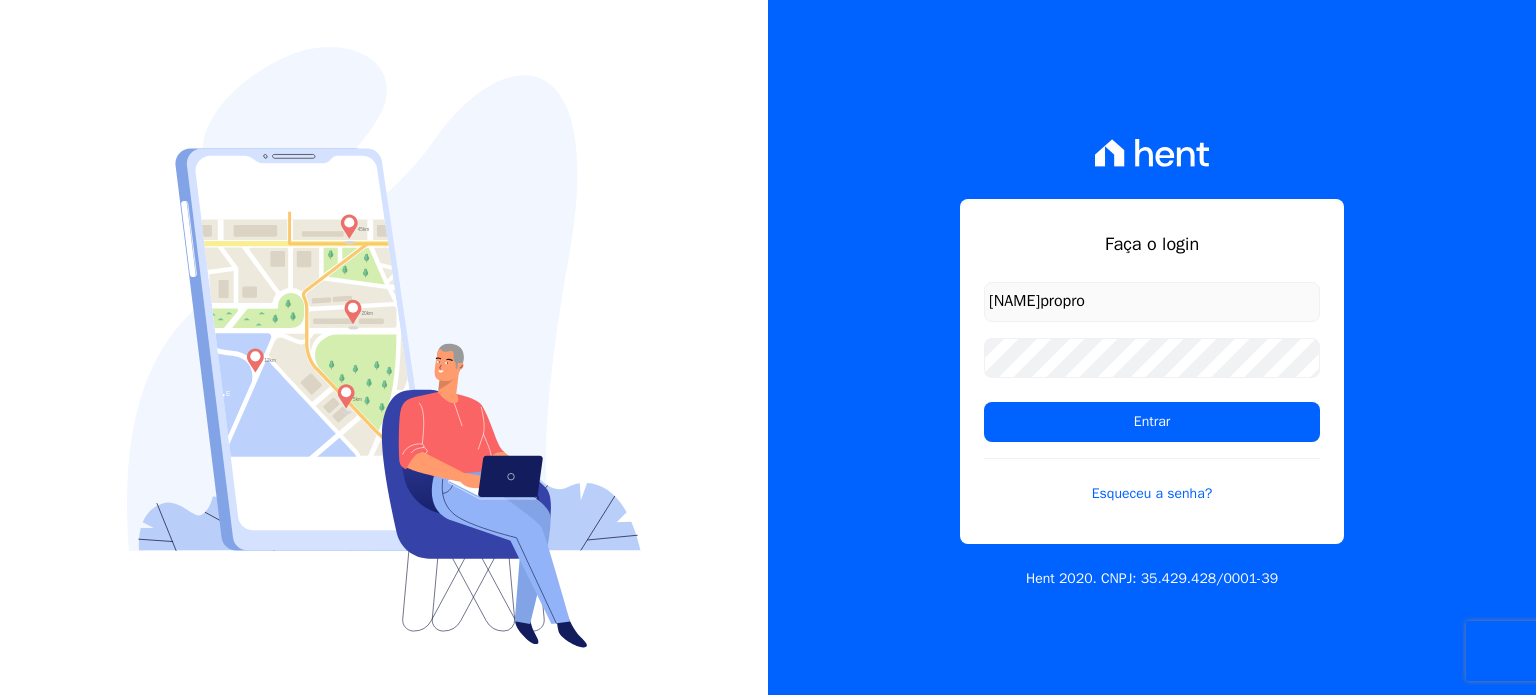 type on "maitepropro@gmail.com" 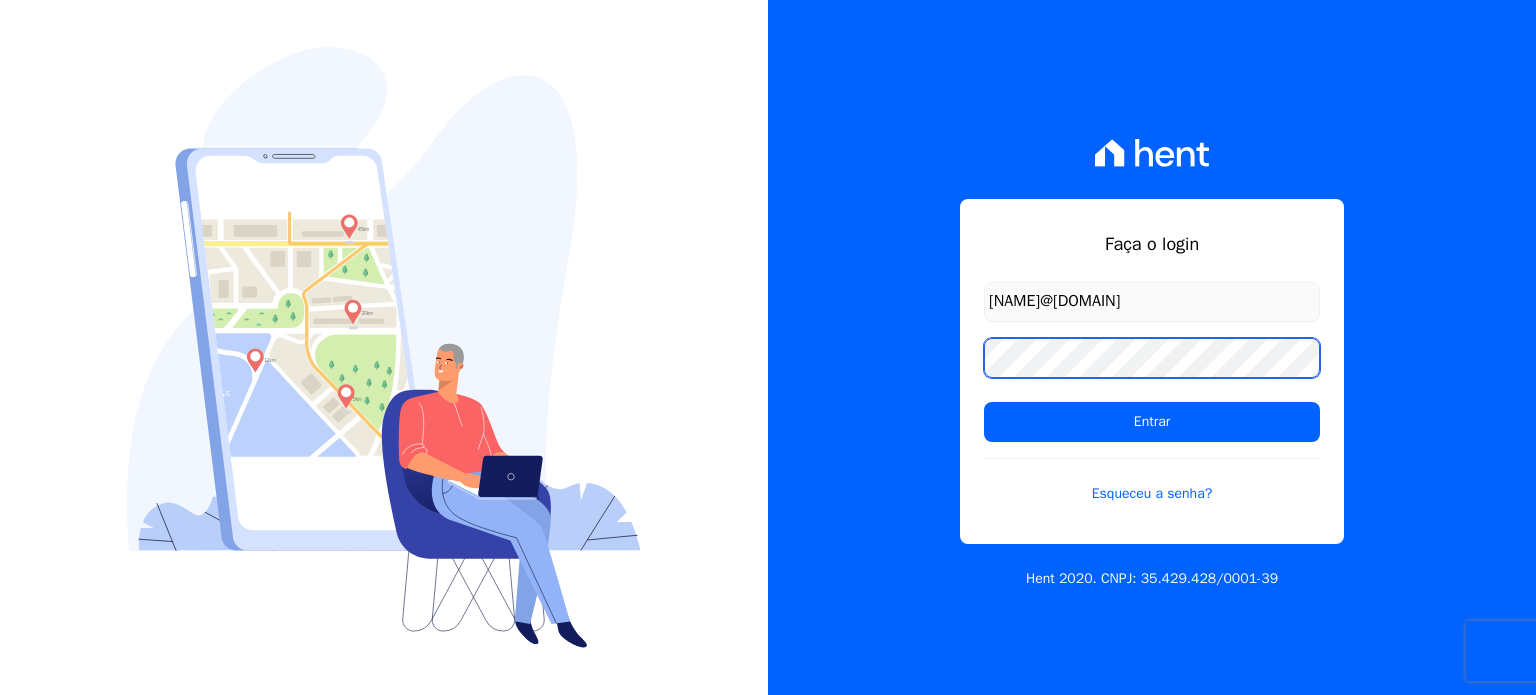 click on "Entrar" at bounding box center [1152, 422] 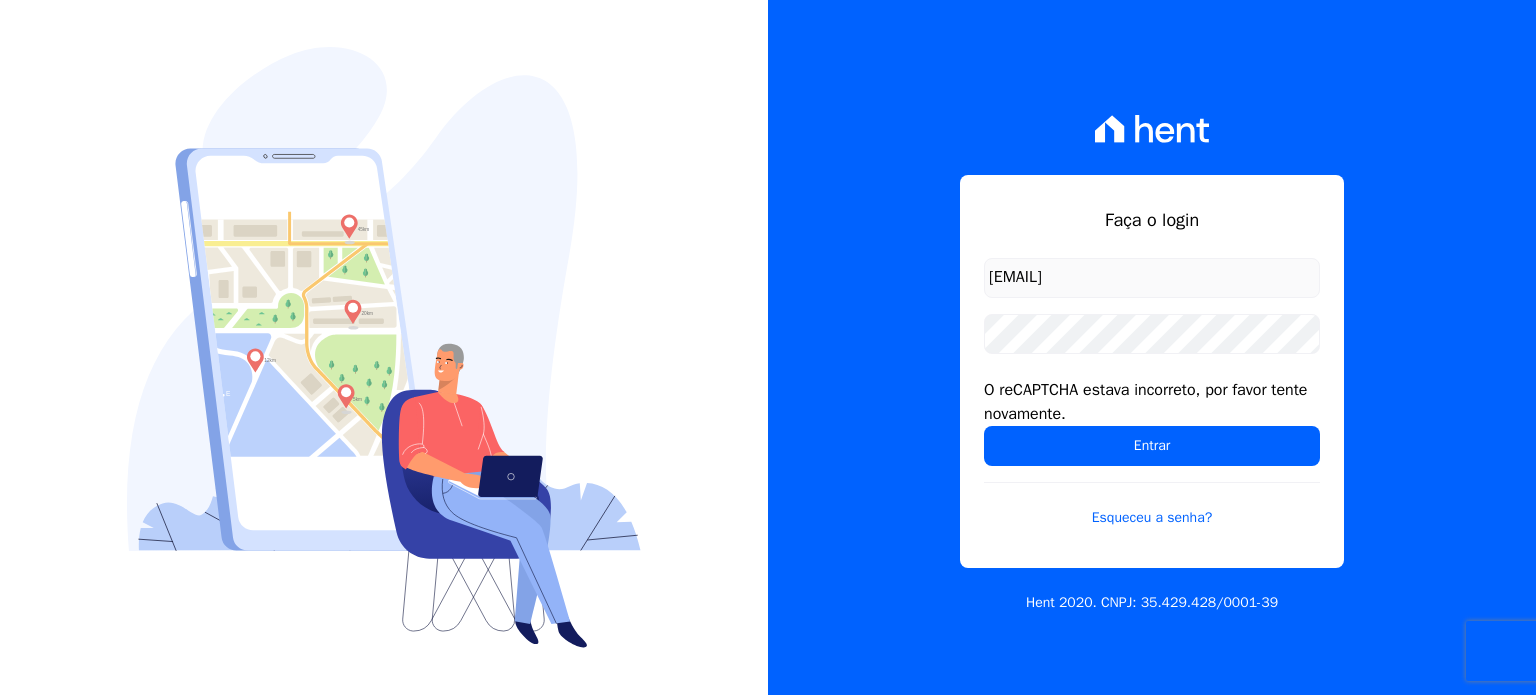 scroll, scrollTop: 0, scrollLeft: 0, axis: both 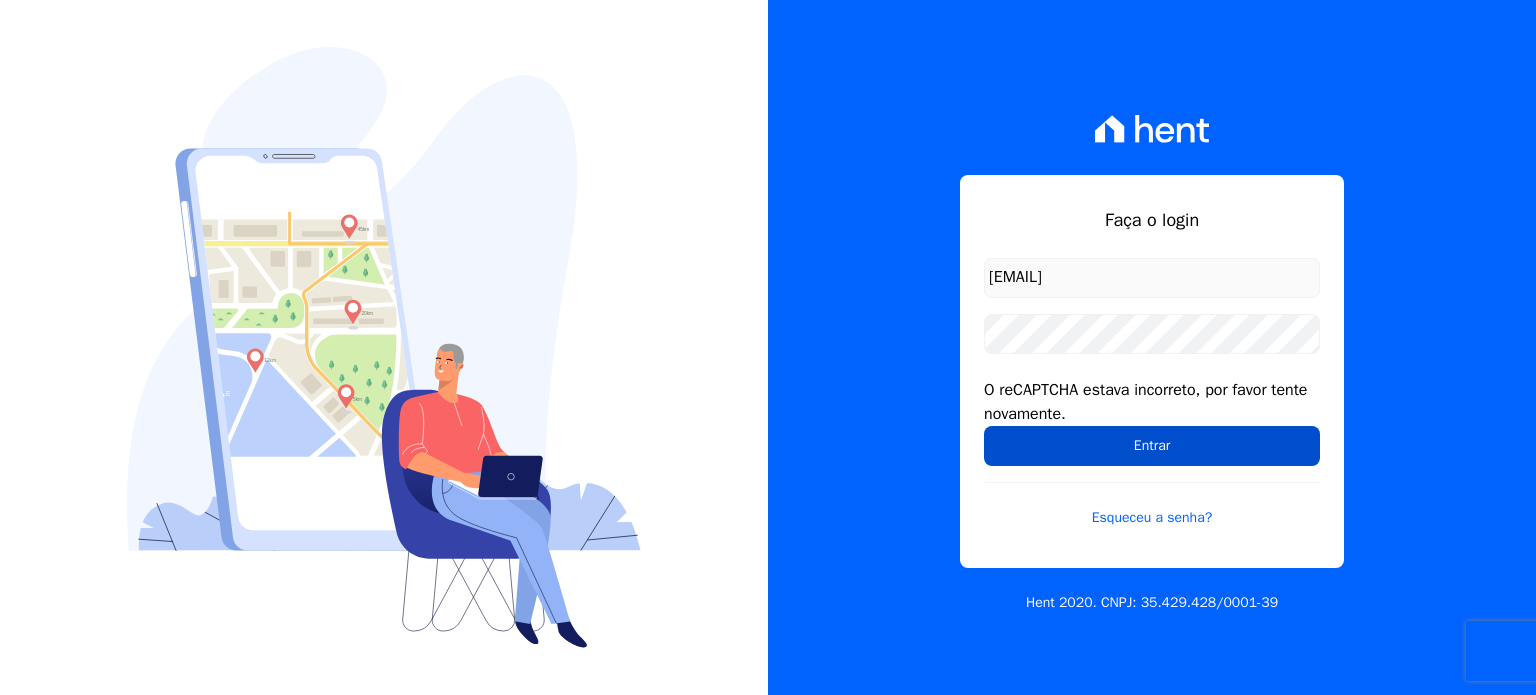 click on "Entrar" at bounding box center (1152, 446) 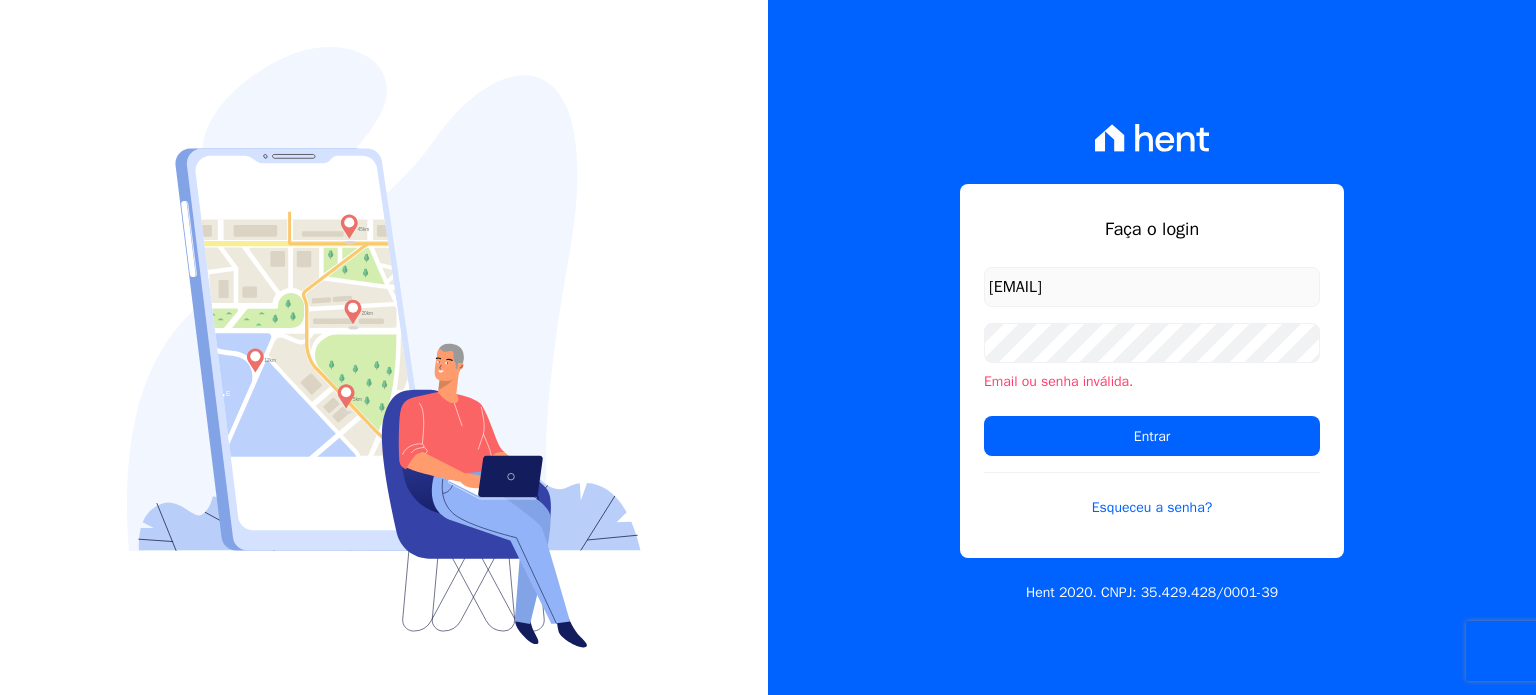 scroll, scrollTop: 0, scrollLeft: 0, axis: both 